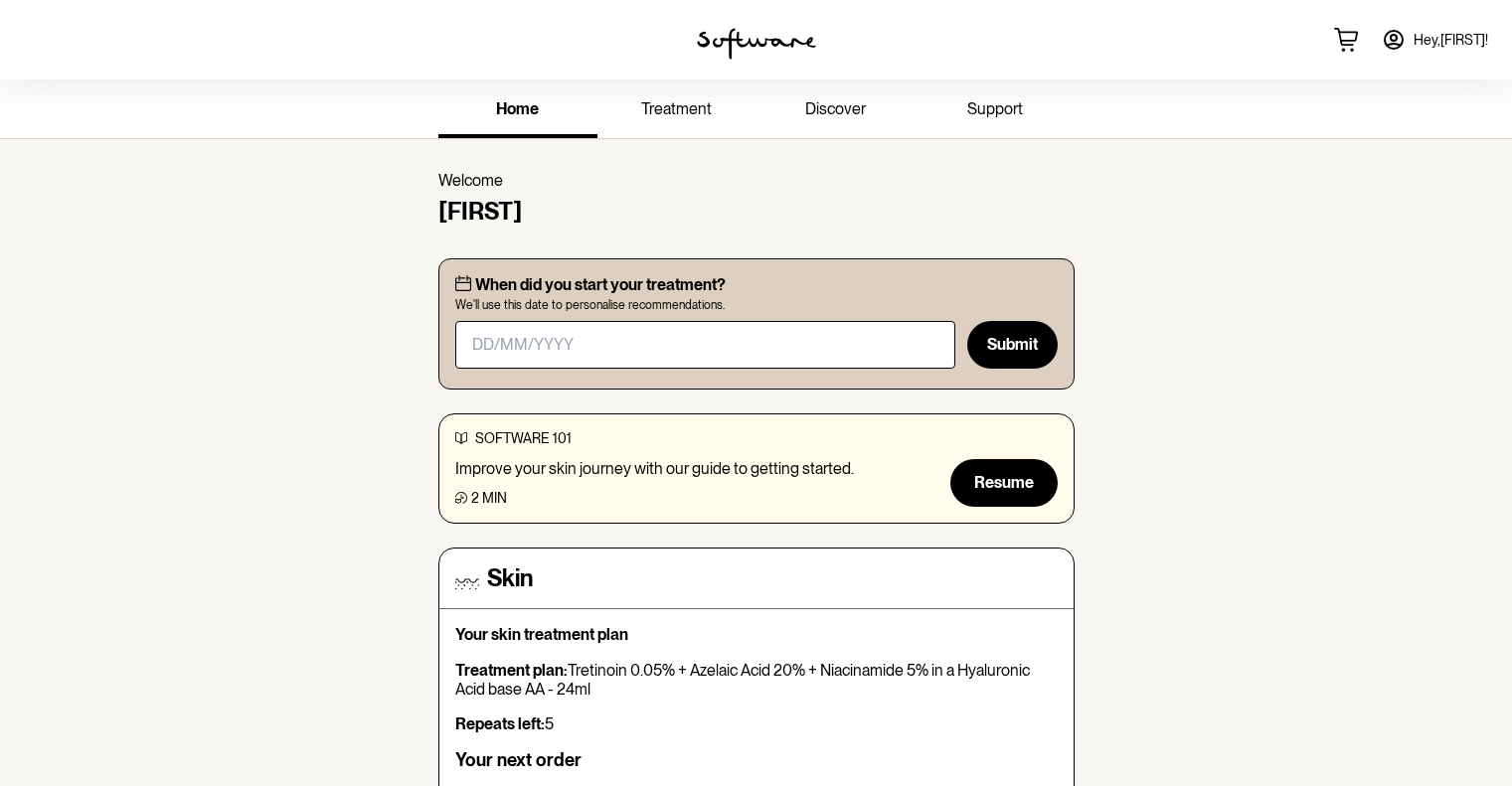 scroll, scrollTop: 0, scrollLeft: 0, axis: both 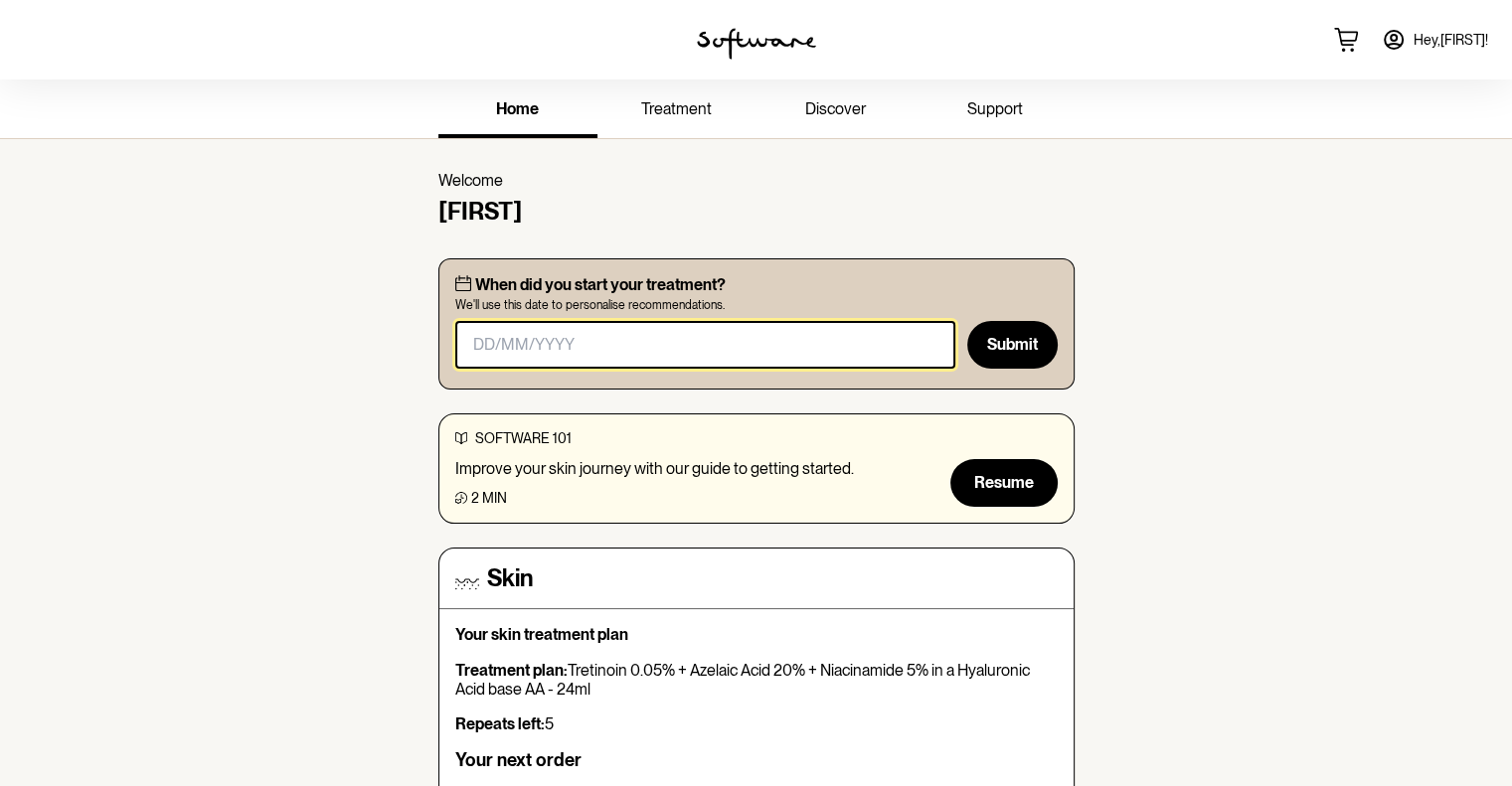 click at bounding box center [706, 345] 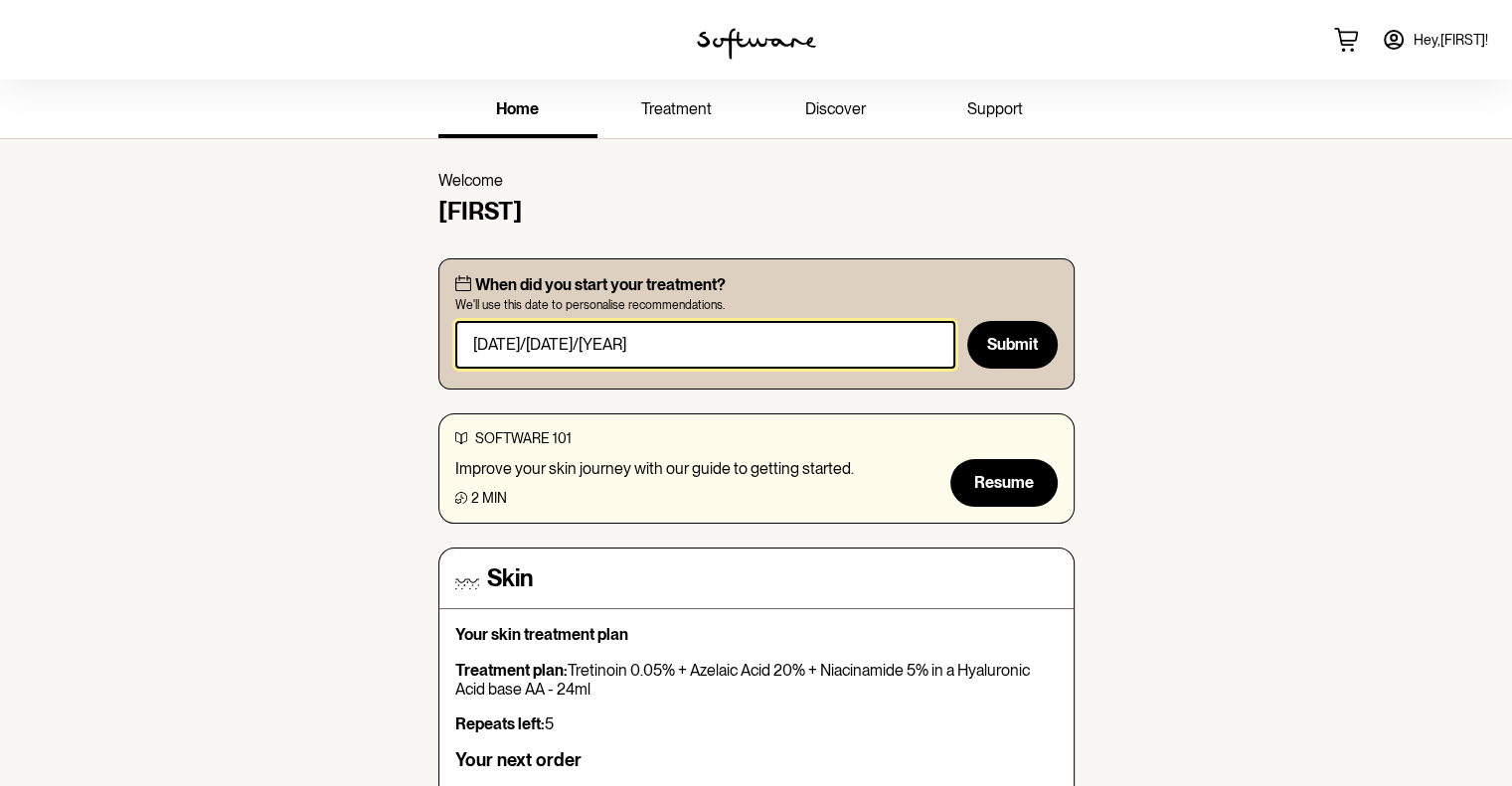 type on "[DATE]/[DATE]/[YEAR]" 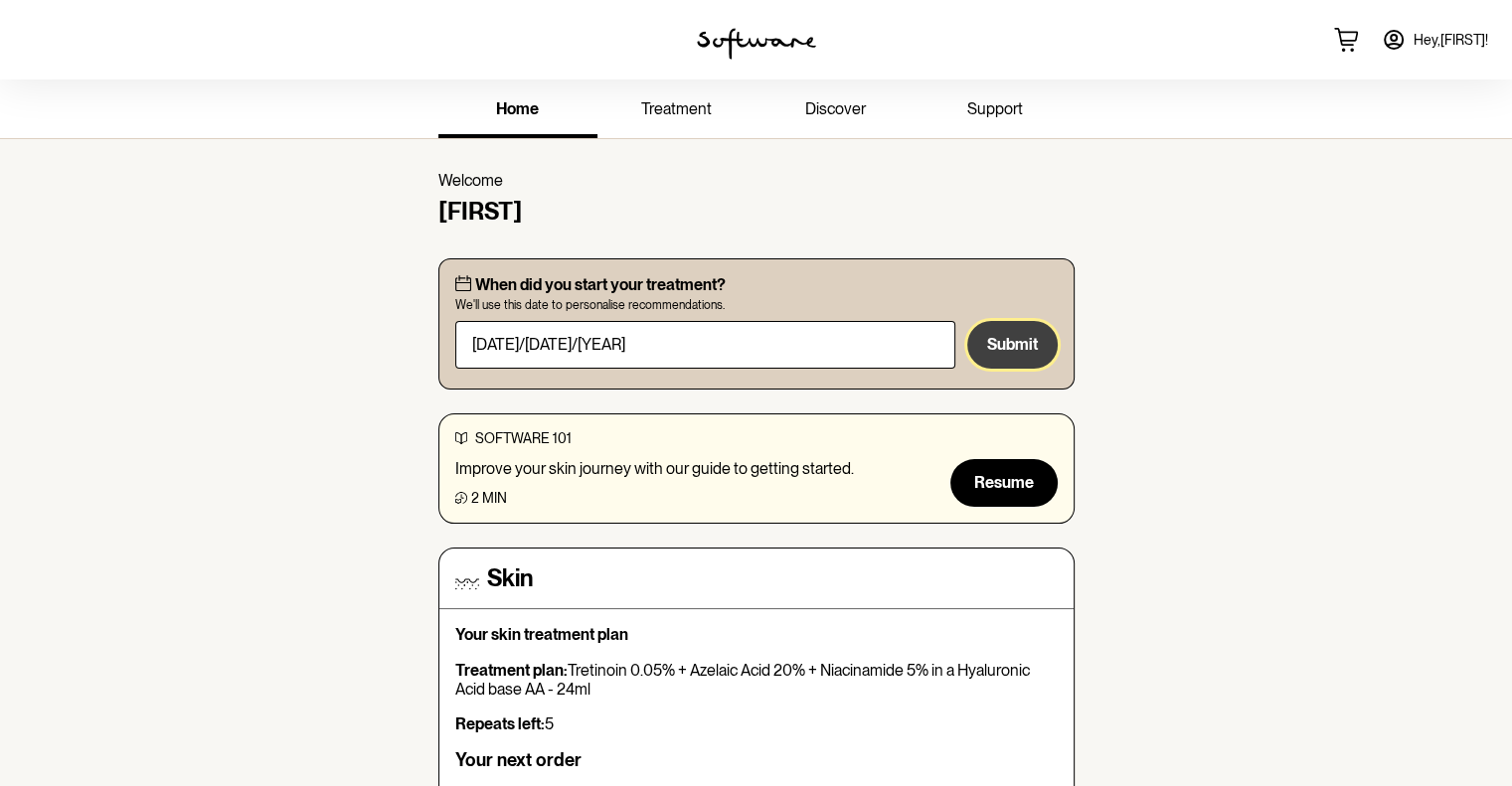 type 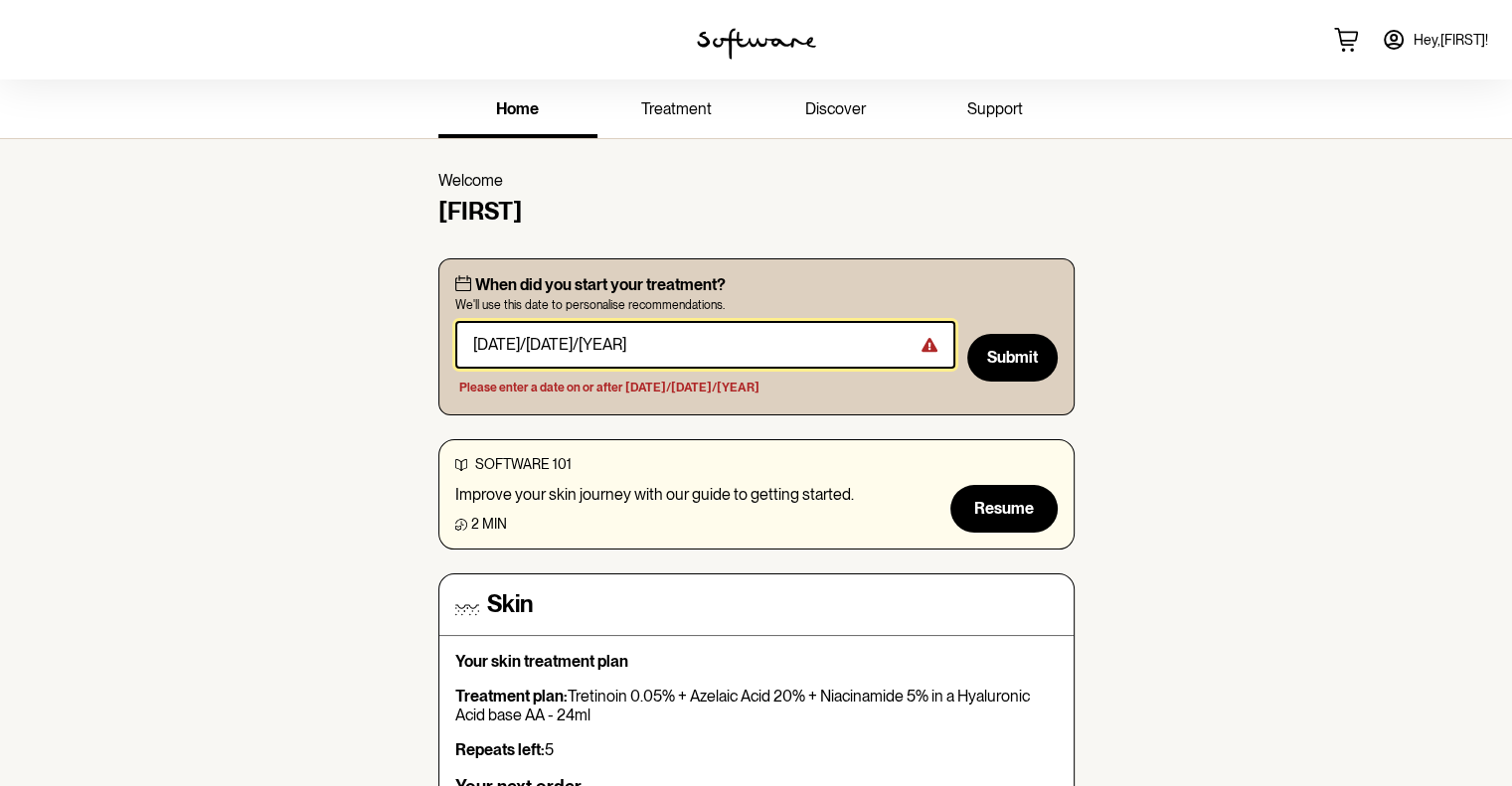 drag, startPoint x: 559, startPoint y: 345, endPoint x: 406, endPoint y: 311, distance: 156.73226 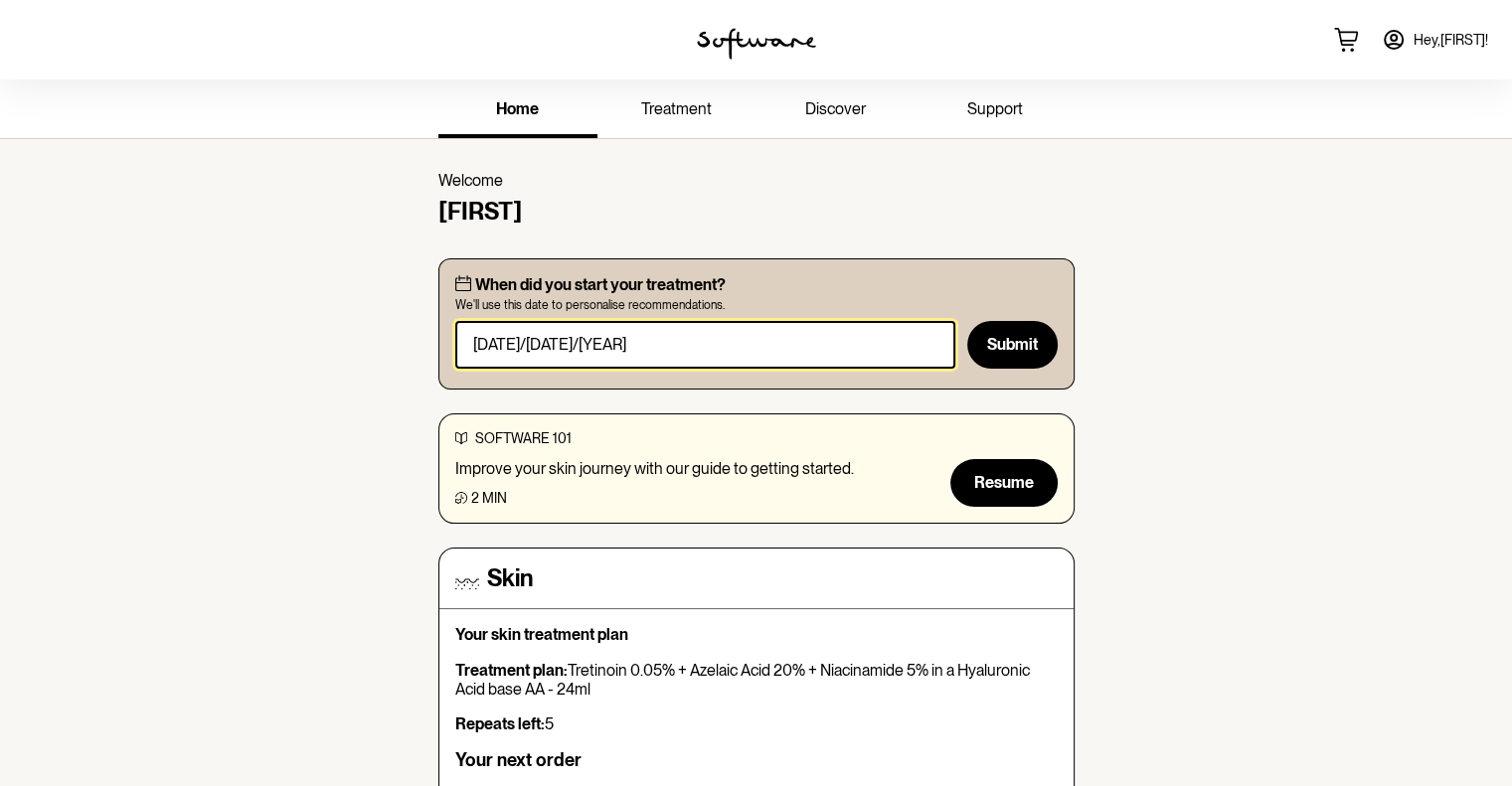 type on "[DATE]/[DATE]/[YEAR]" 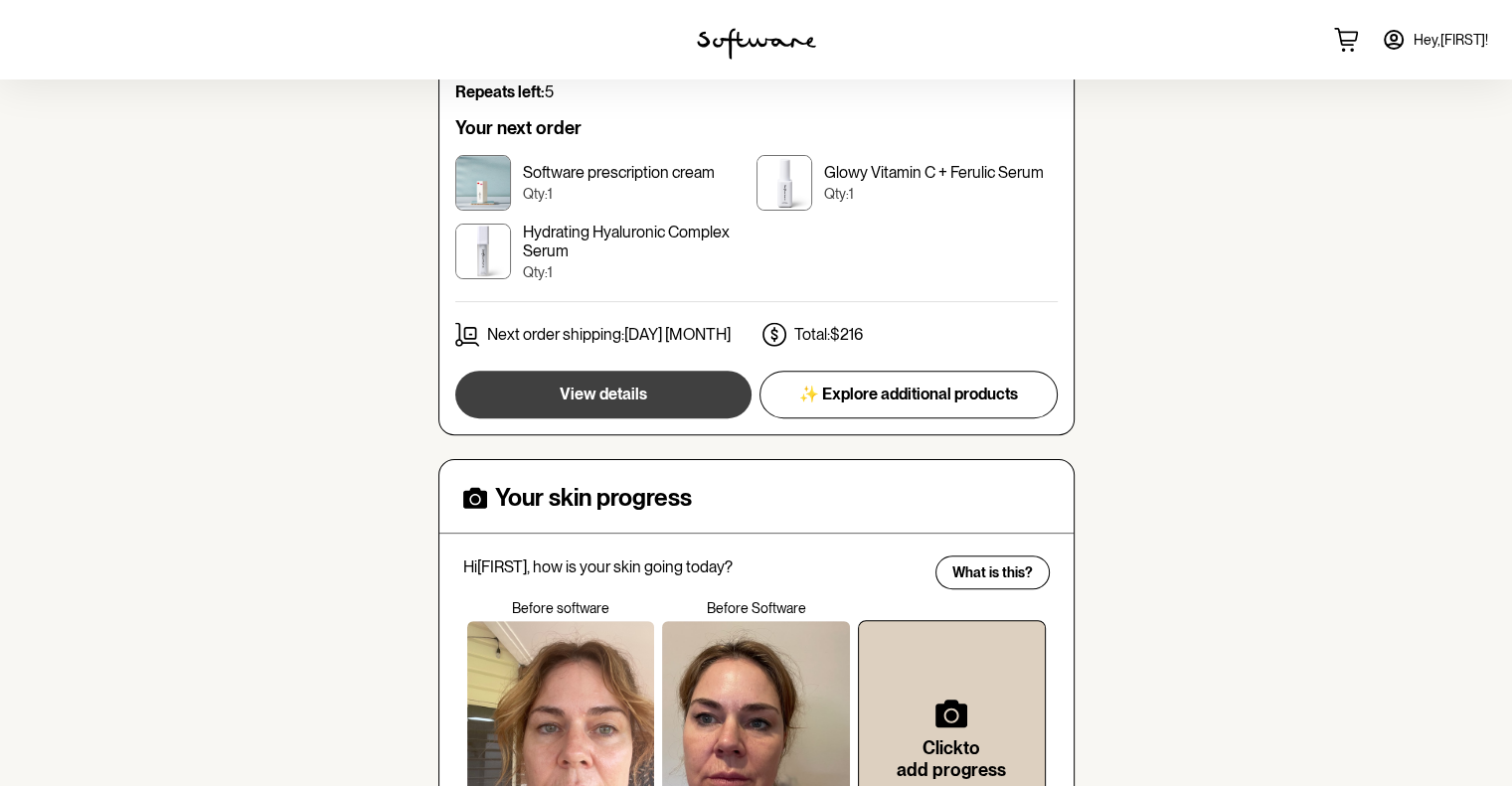 scroll, scrollTop: 795, scrollLeft: 0, axis: vertical 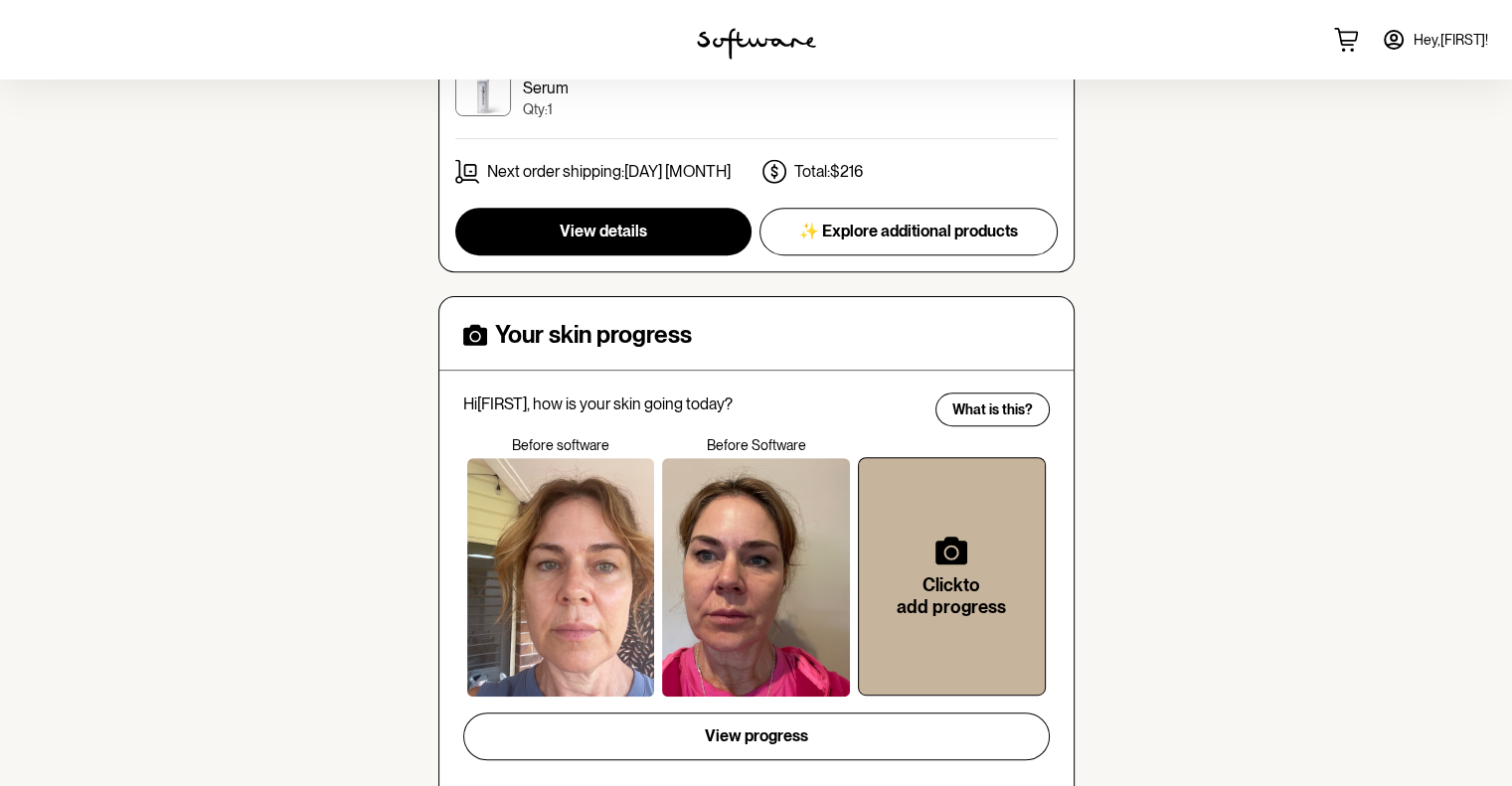 click on "Click  to add progress" at bounding box center (951, 576) 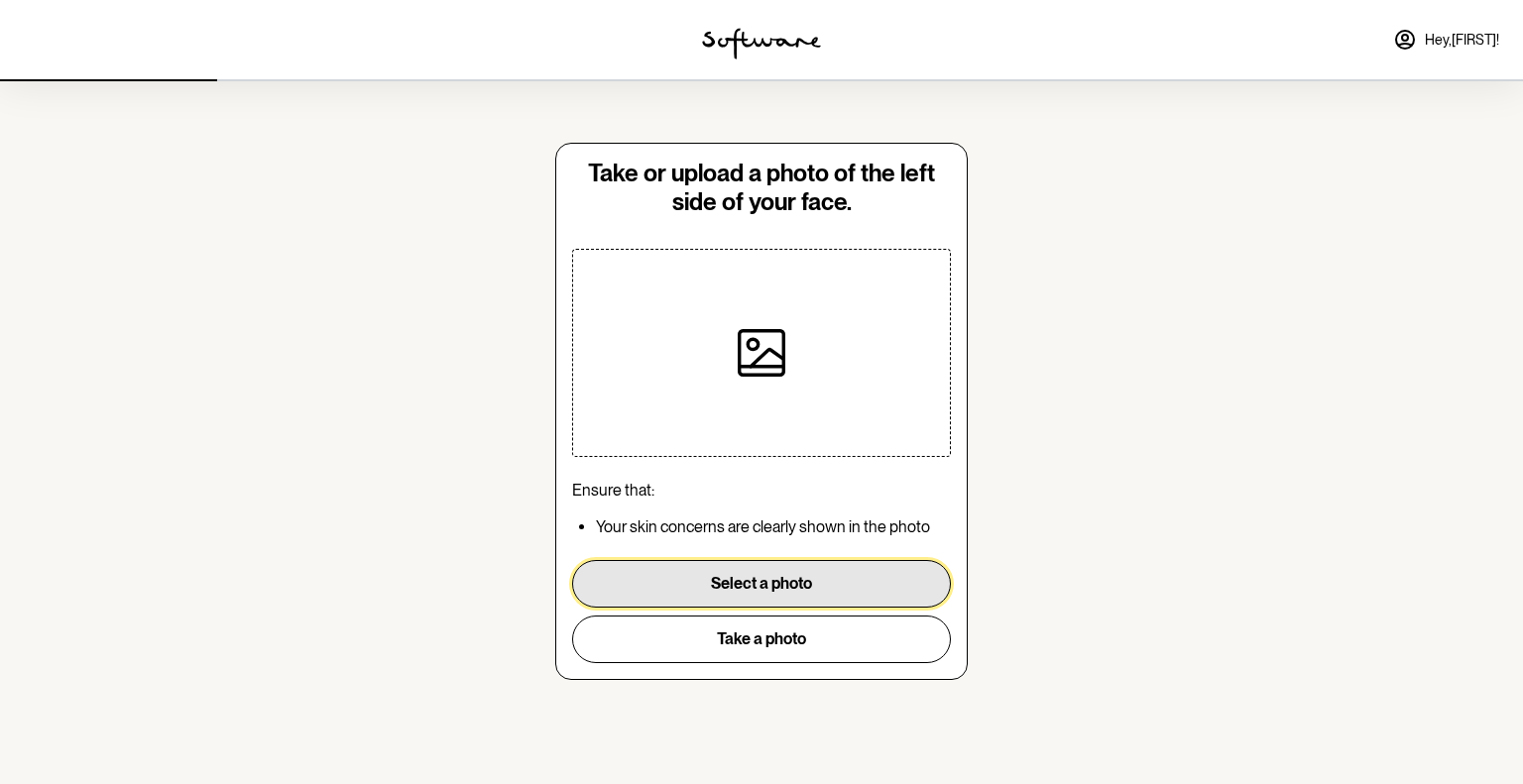 click on "Select a photo" at bounding box center [762, 584] 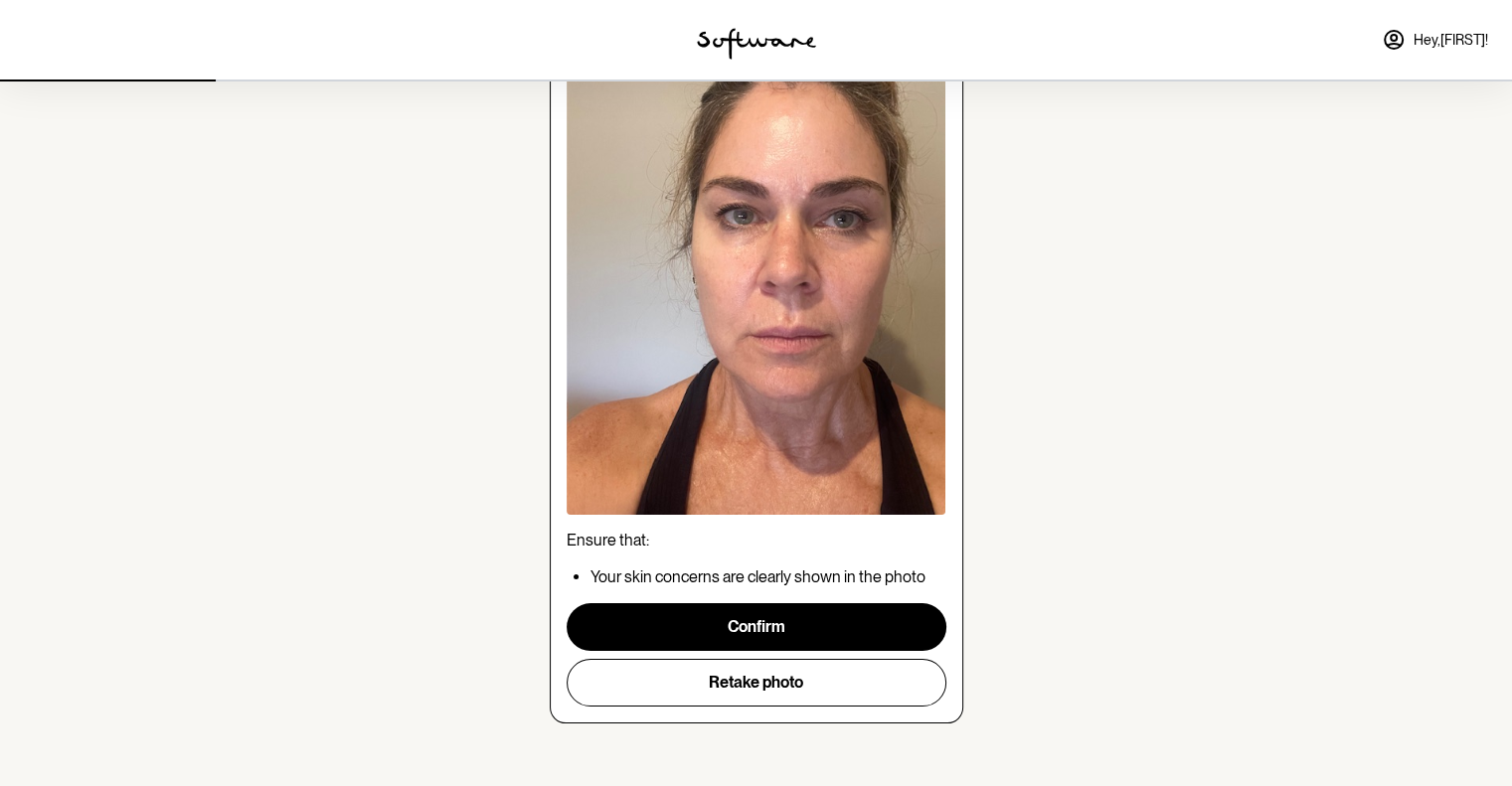 scroll, scrollTop: 96, scrollLeft: 0, axis: vertical 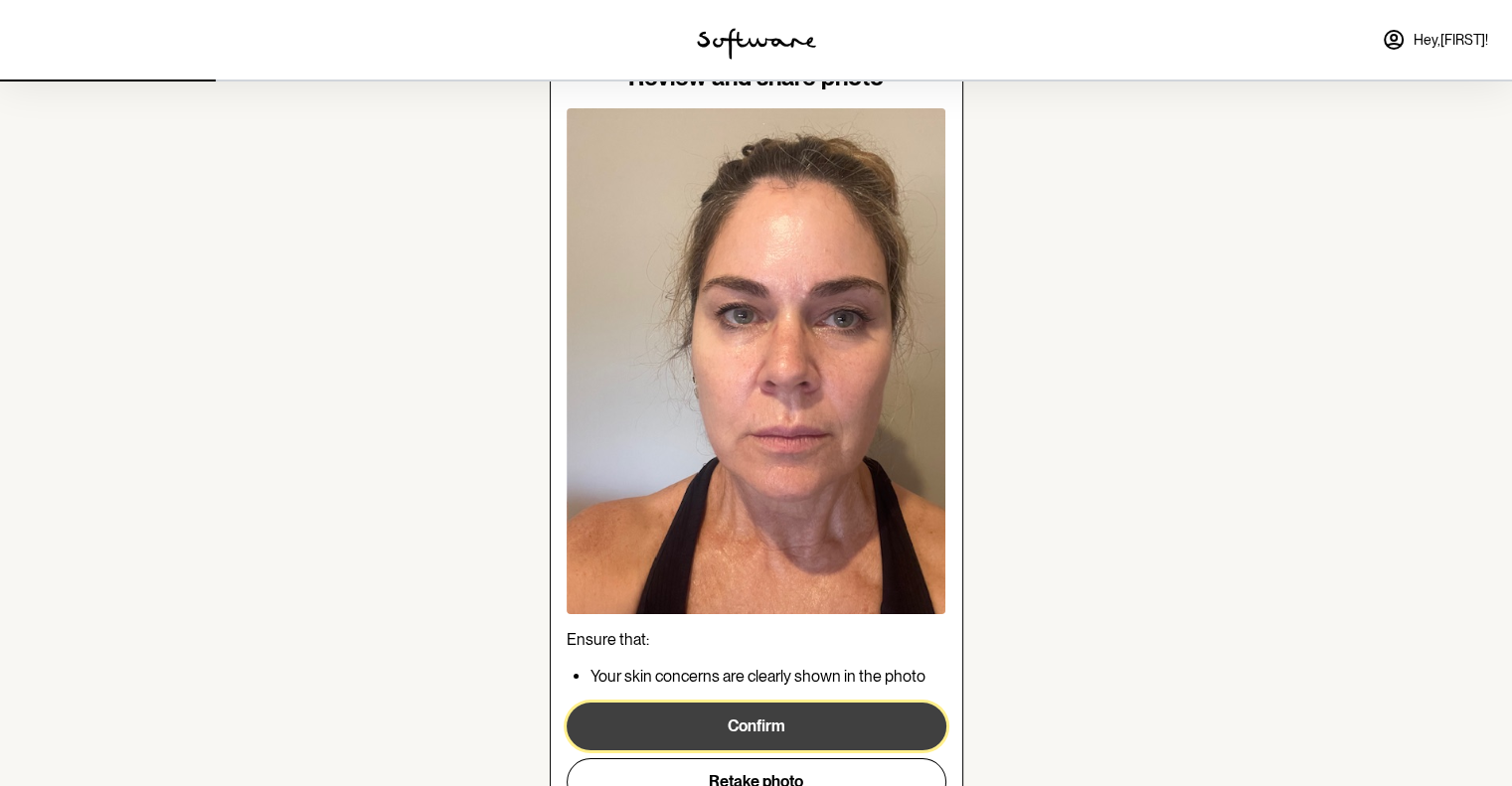 click on "Confirm" at bounding box center (756, 726) 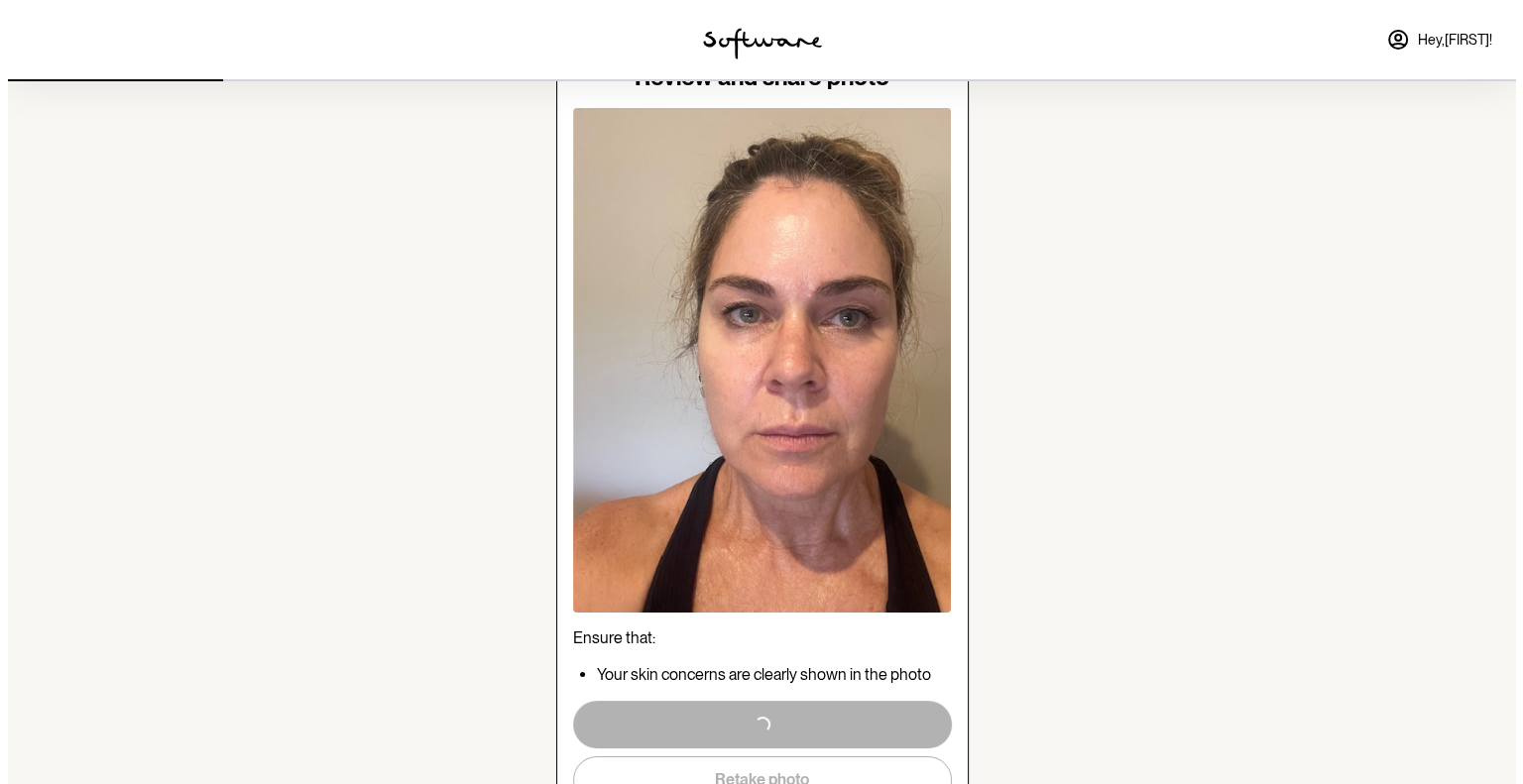 scroll, scrollTop: 0, scrollLeft: 0, axis: both 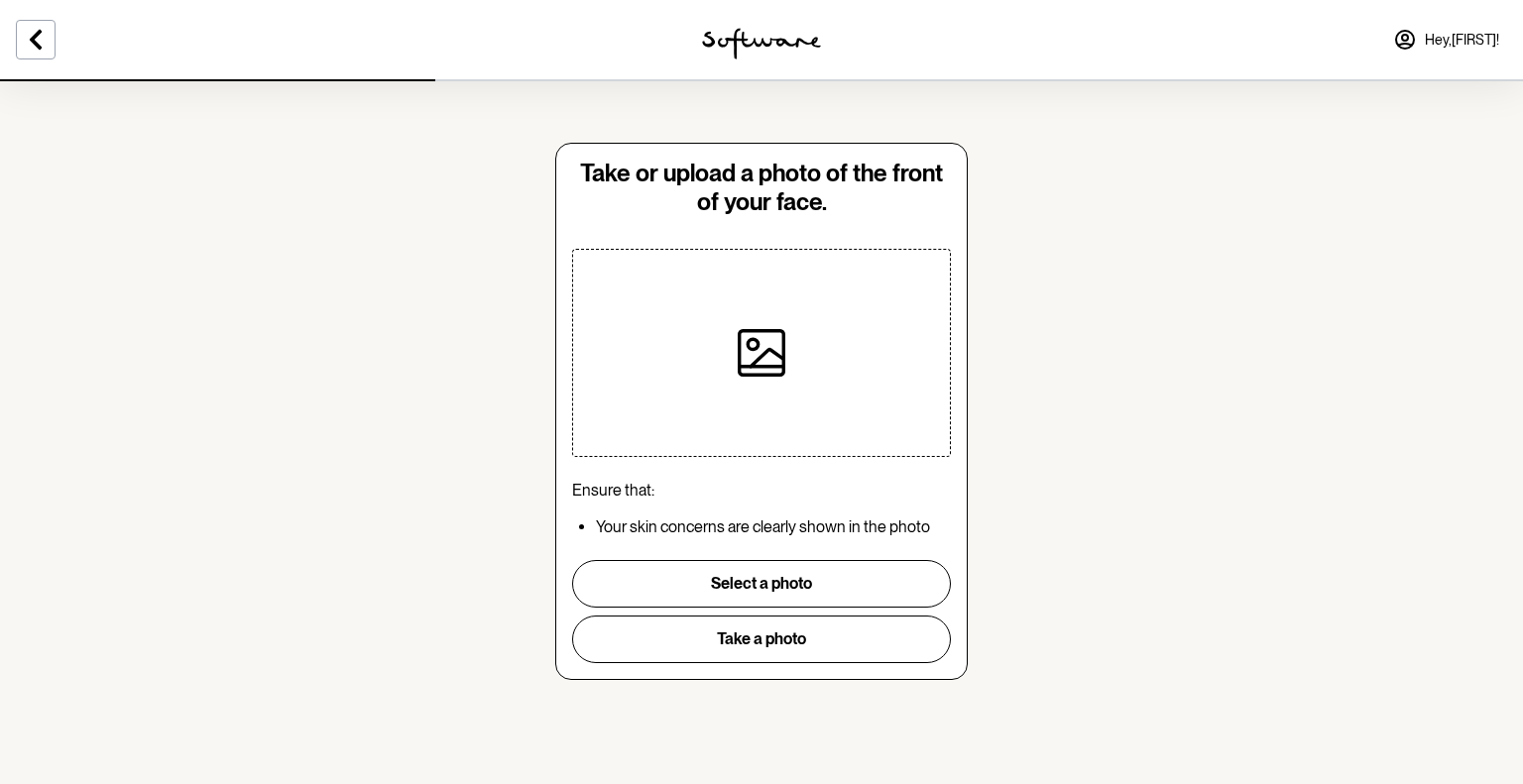 click 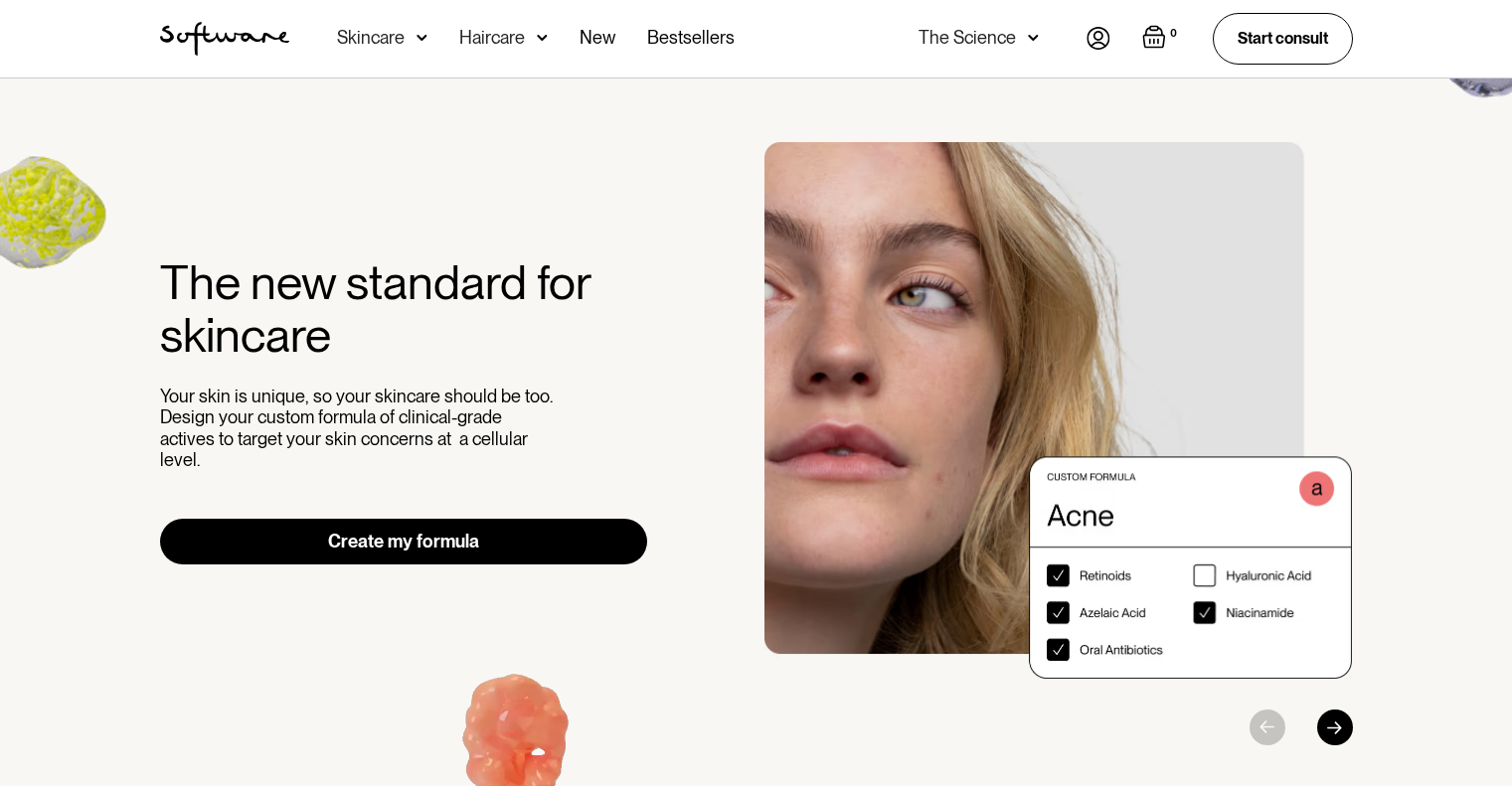 scroll, scrollTop: 0, scrollLeft: 0, axis: both 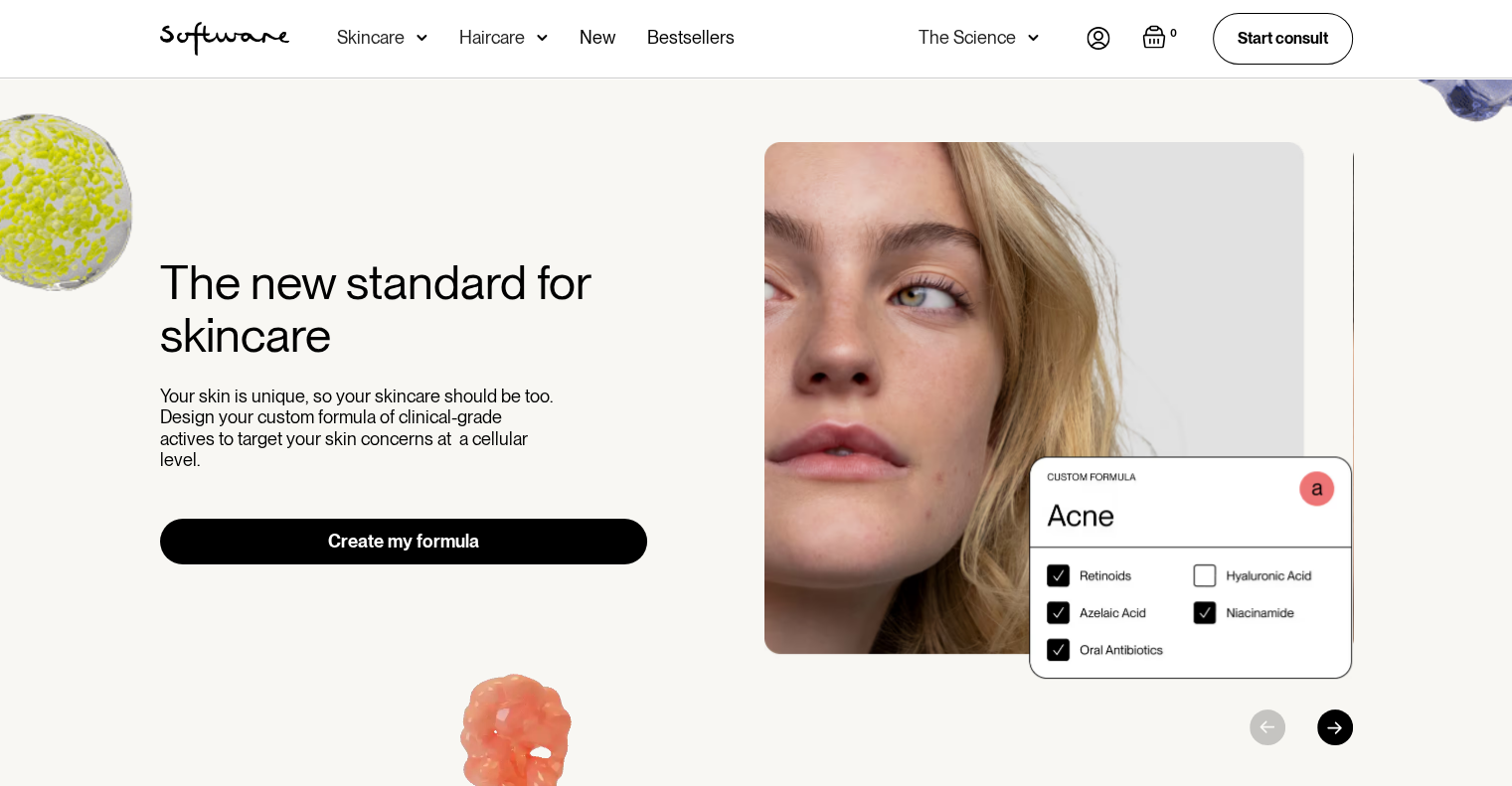 click at bounding box center (1098, 38) 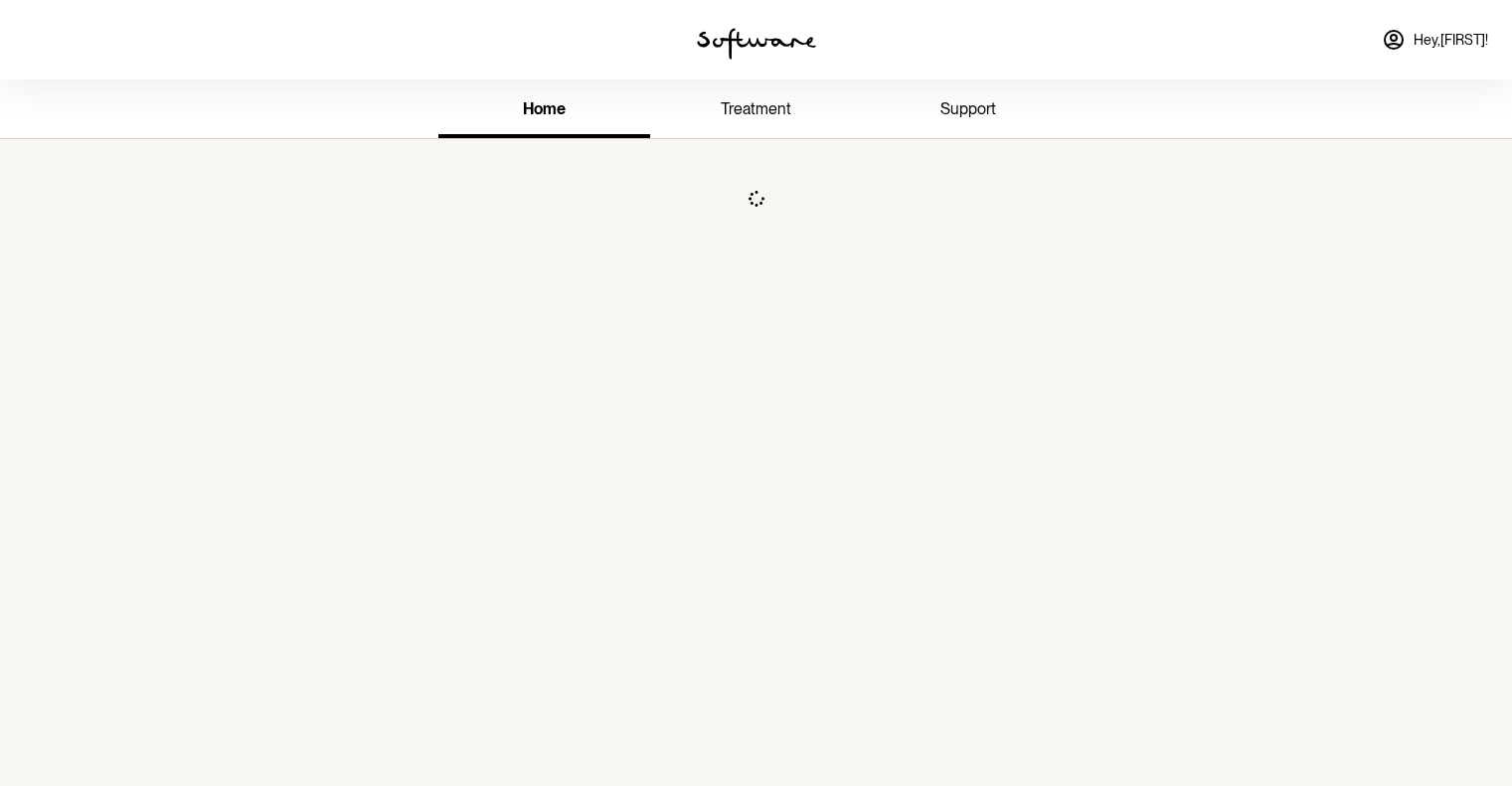 scroll, scrollTop: 0, scrollLeft: 0, axis: both 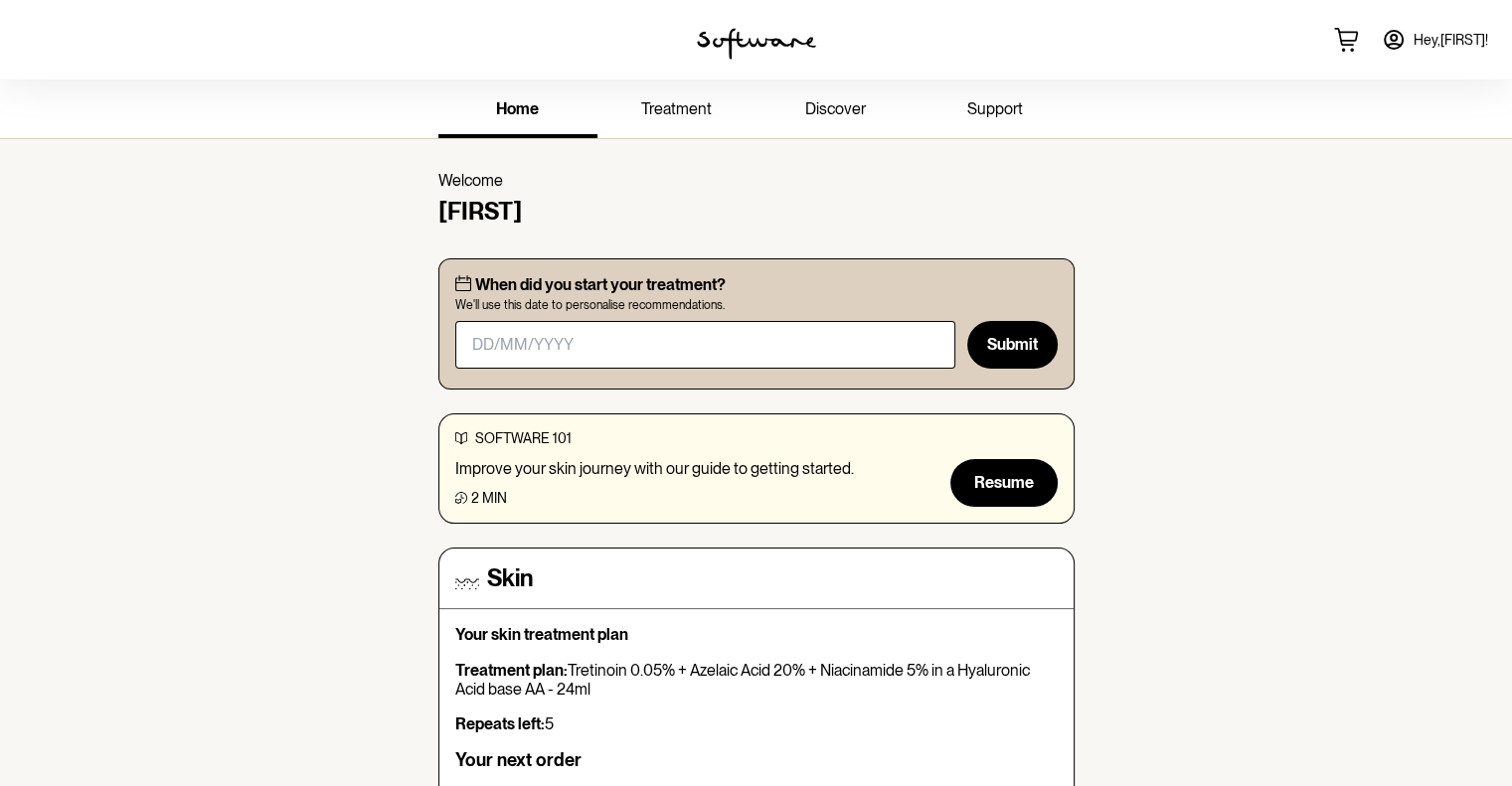 click on "treatment" at bounding box center [676, 108] 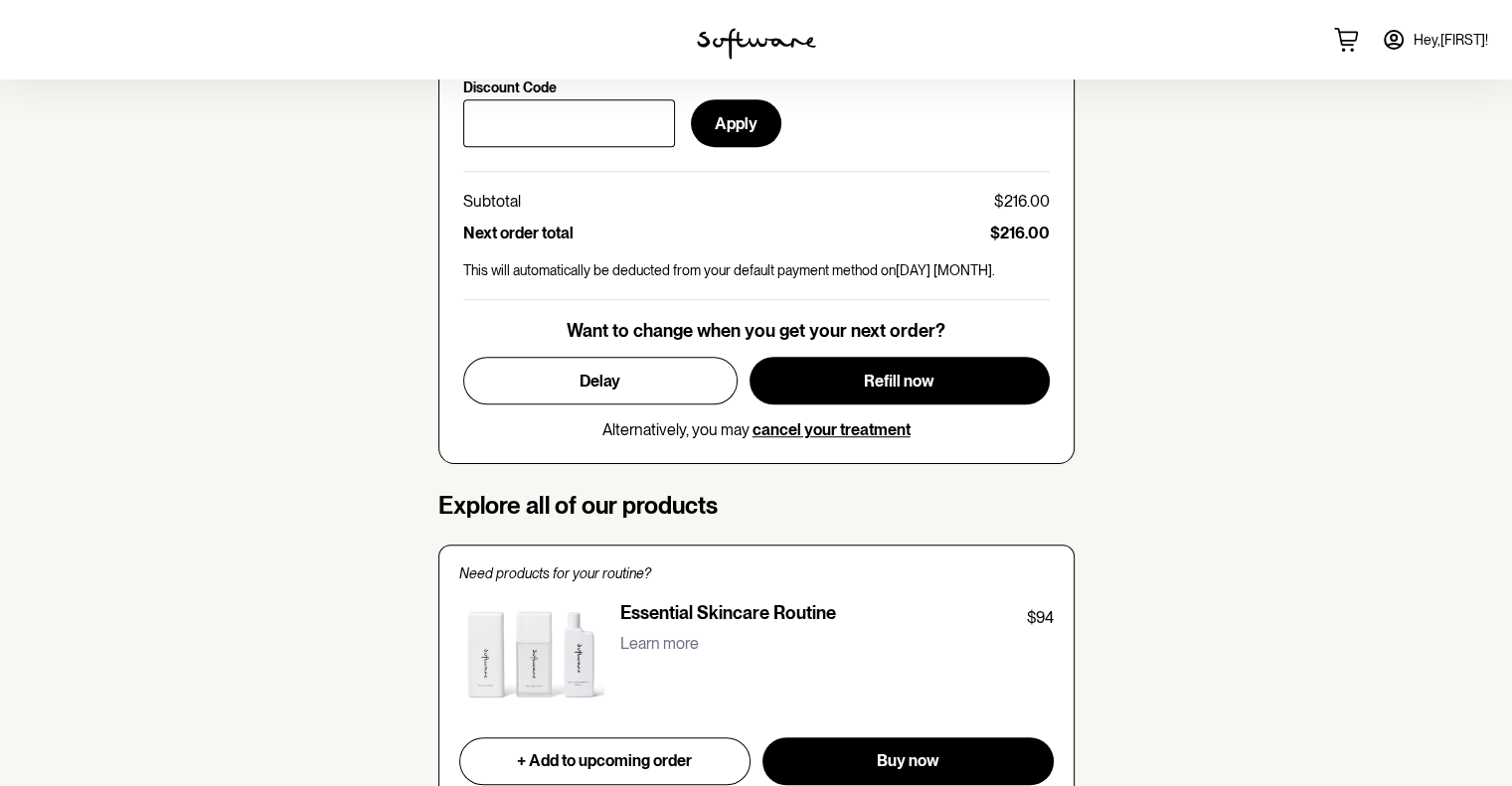 scroll, scrollTop: 1590, scrollLeft: 0, axis: vertical 